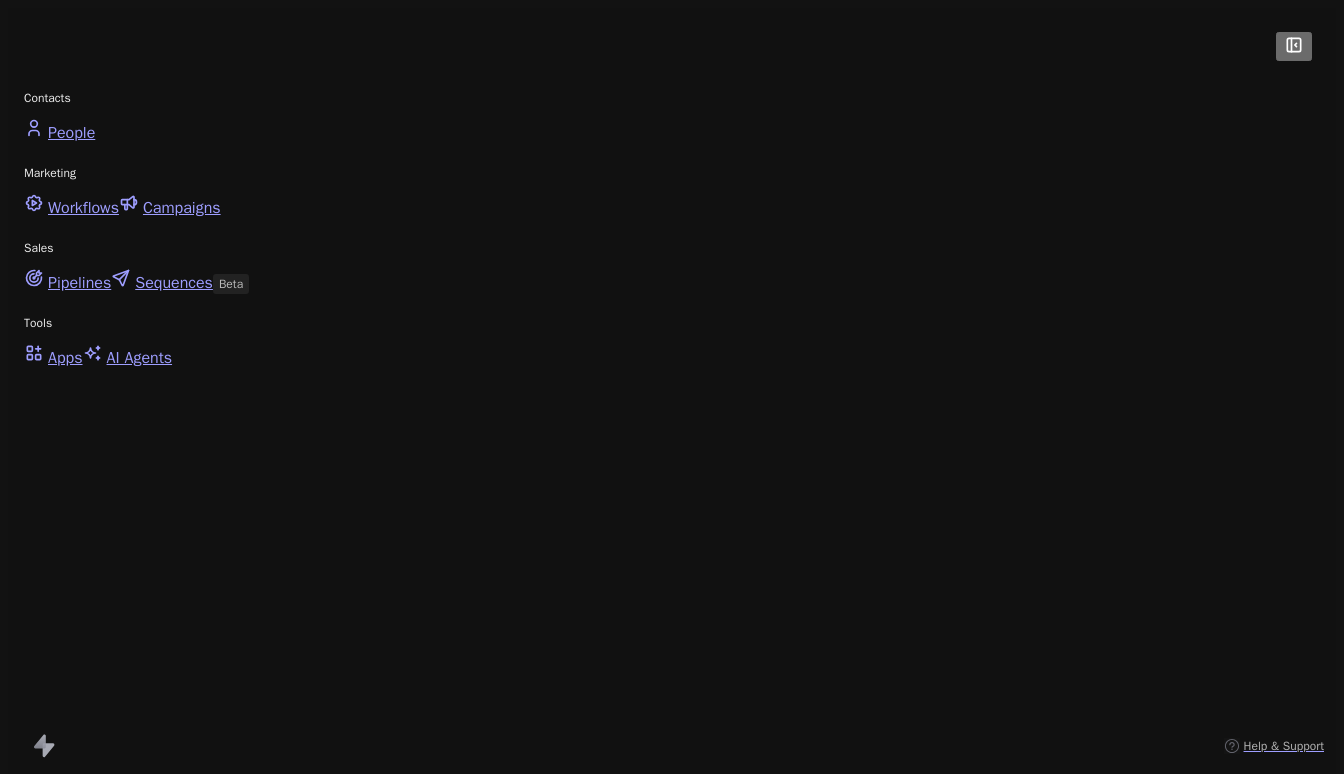 scroll, scrollTop: 0, scrollLeft: 0, axis: both 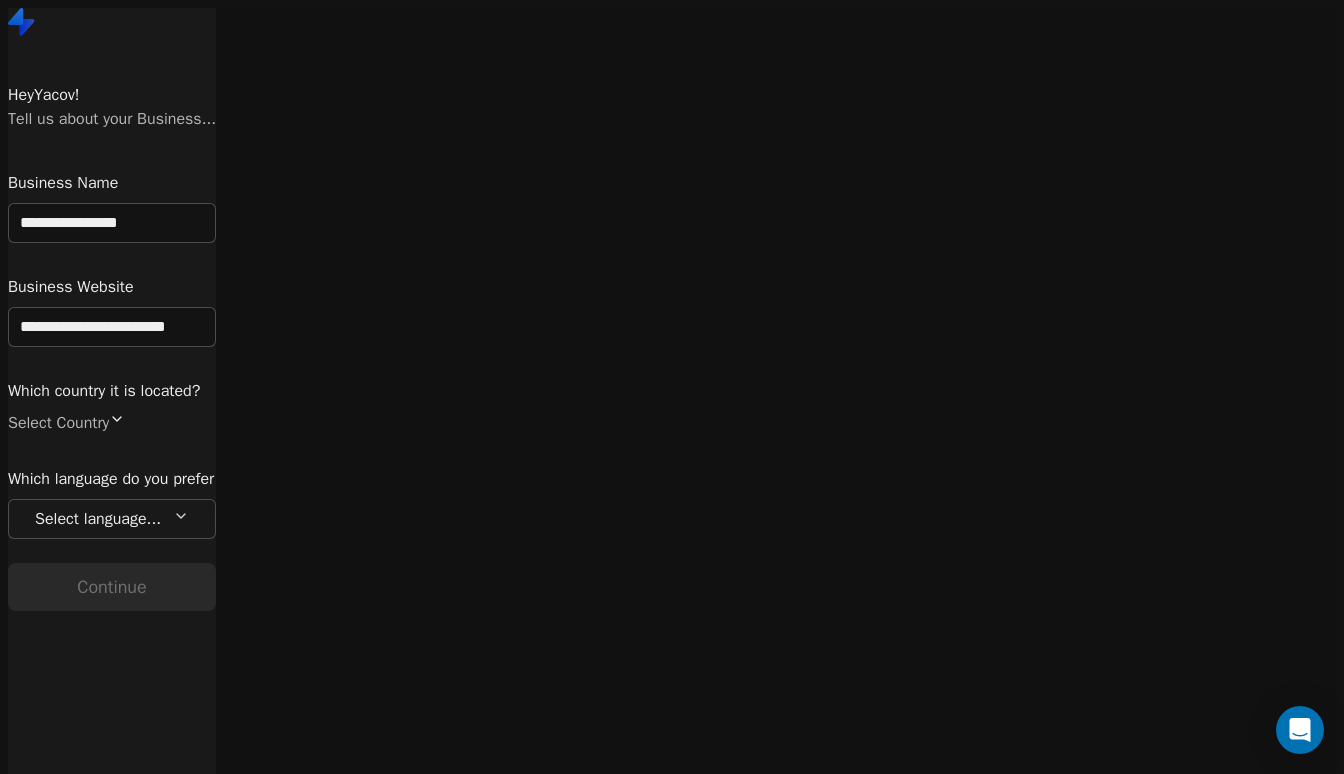 click on "**********" at bounding box center [112, 395] 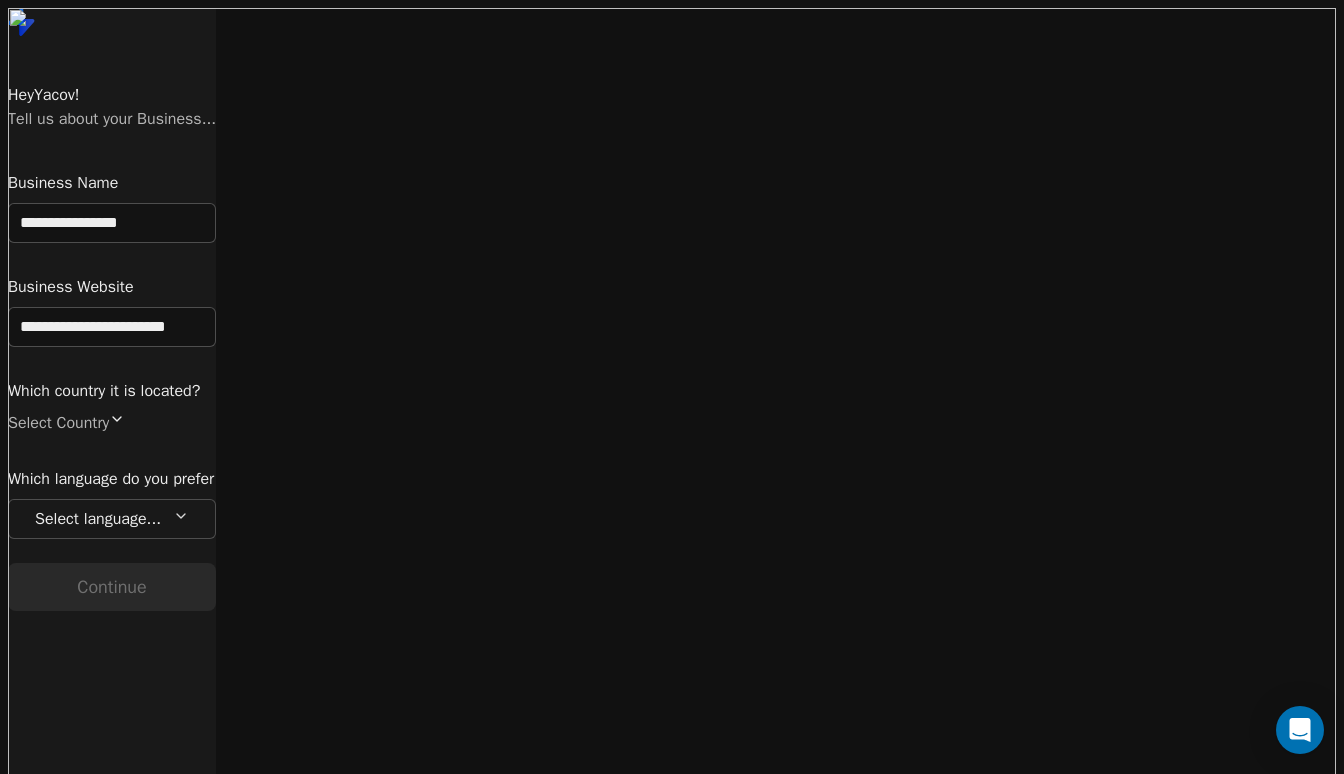 click at bounding box center [79, 22] 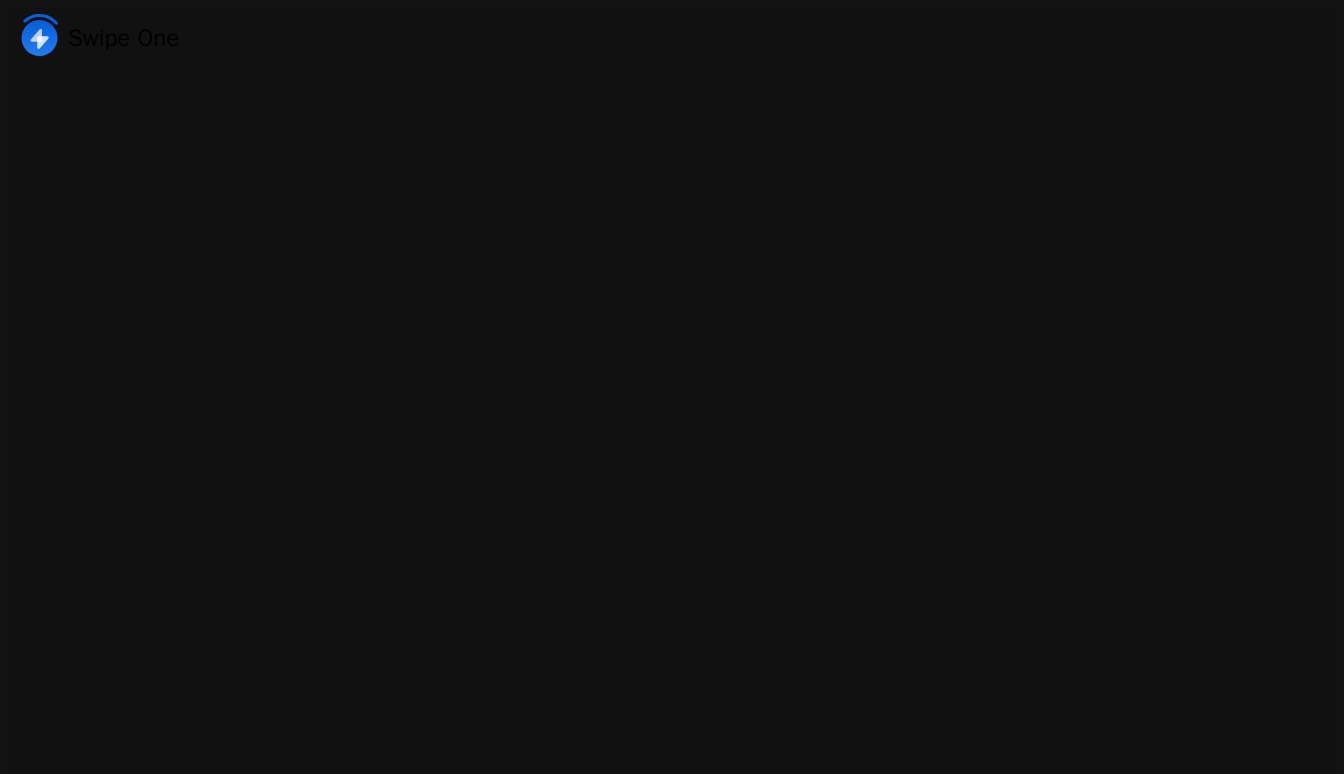 scroll, scrollTop: 0, scrollLeft: 0, axis: both 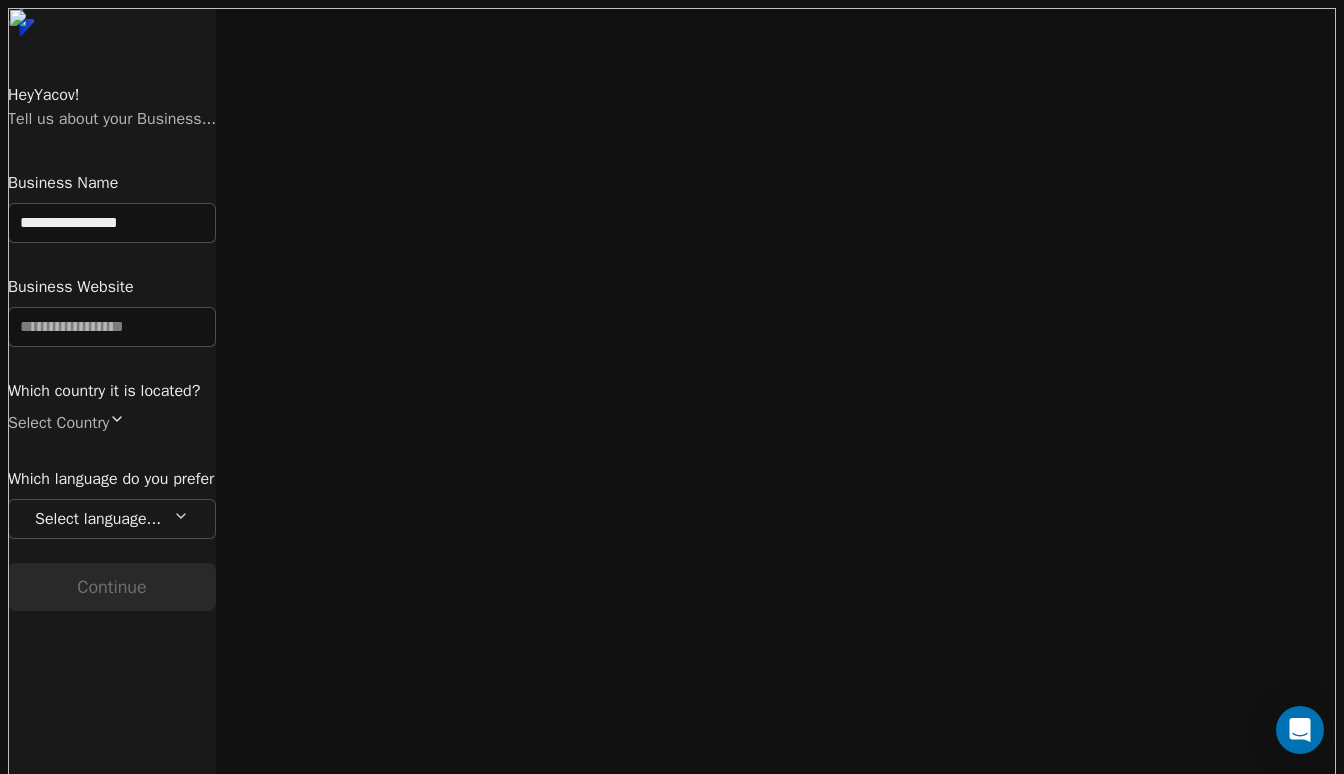 click at bounding box center (79, 22) 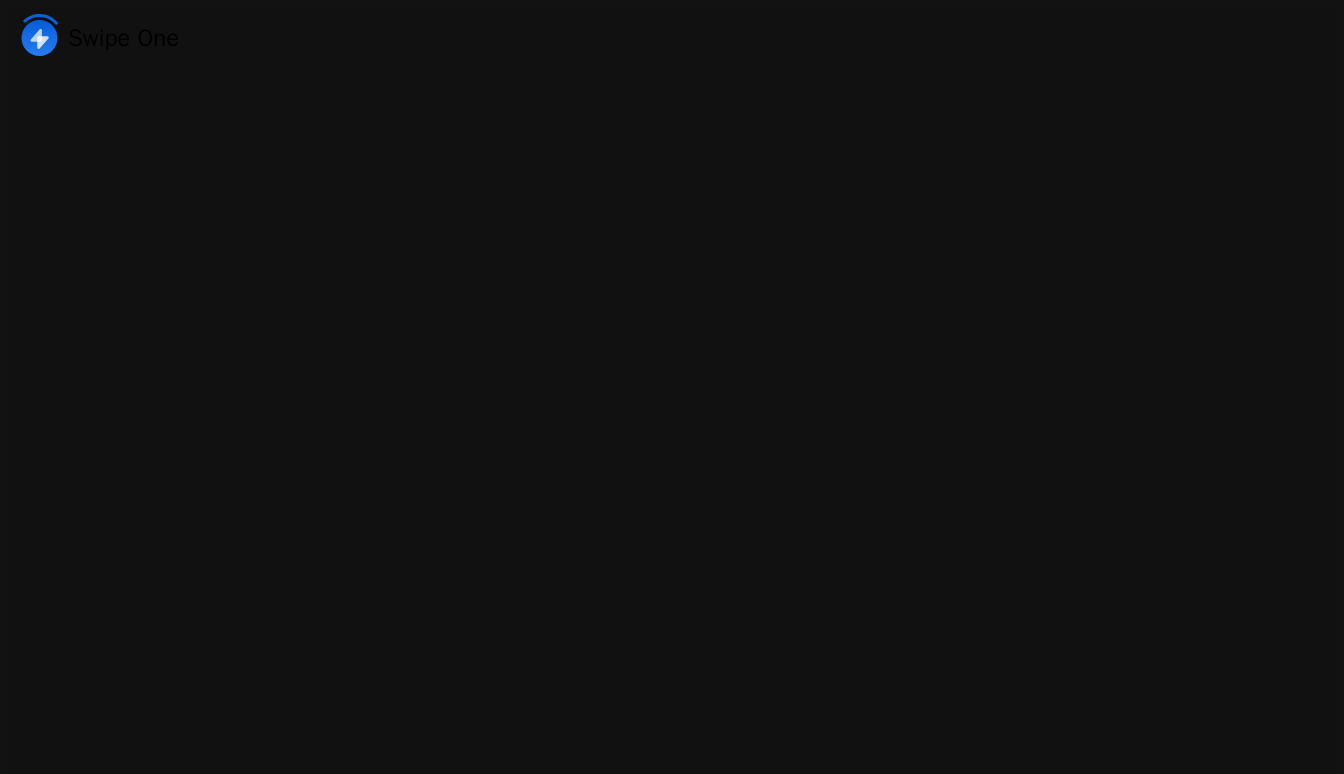 scroll, scrollTop: 0, scrollLeft: 0, axis: both 